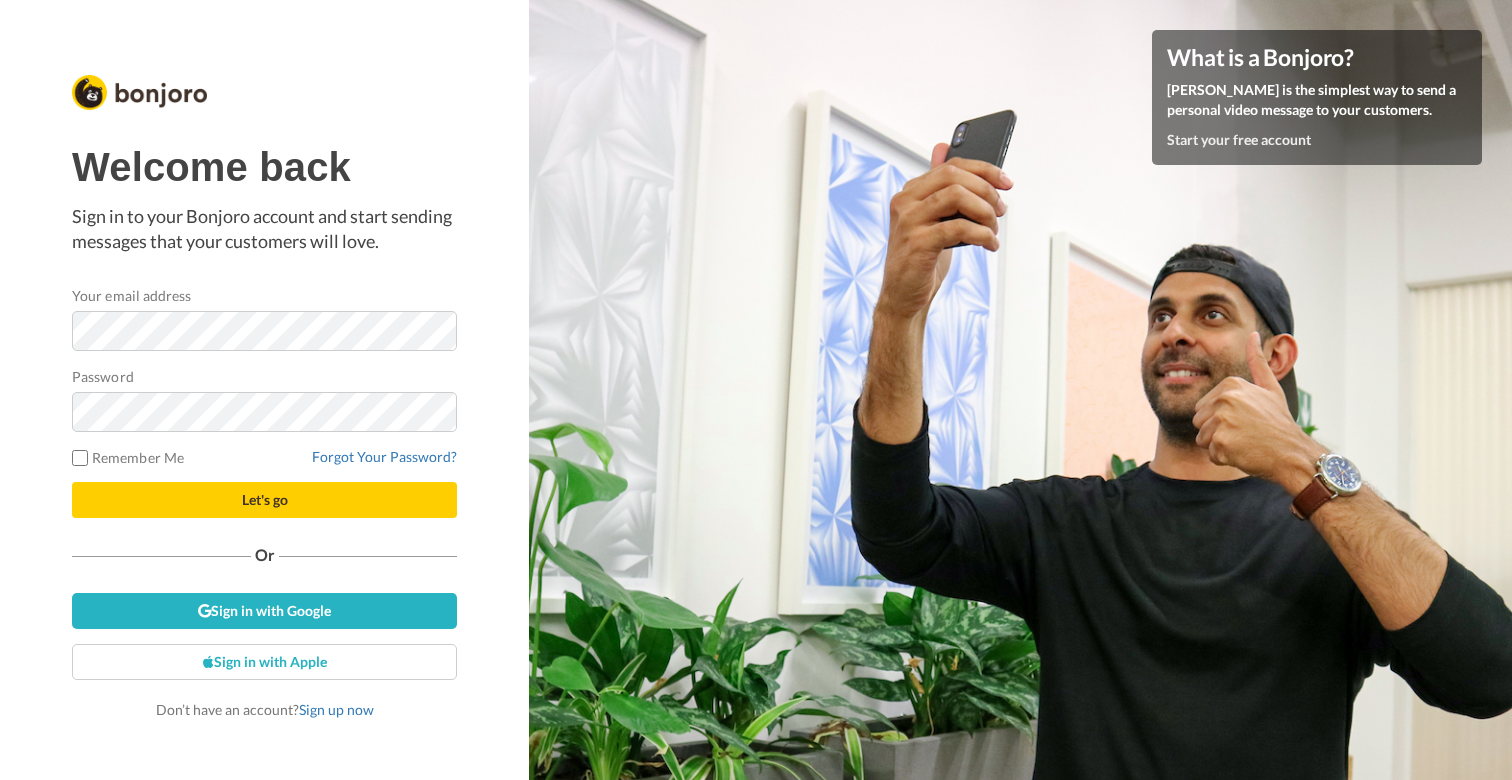 scroll, scrollTop: 0, scrollLeft: 0, axis: both 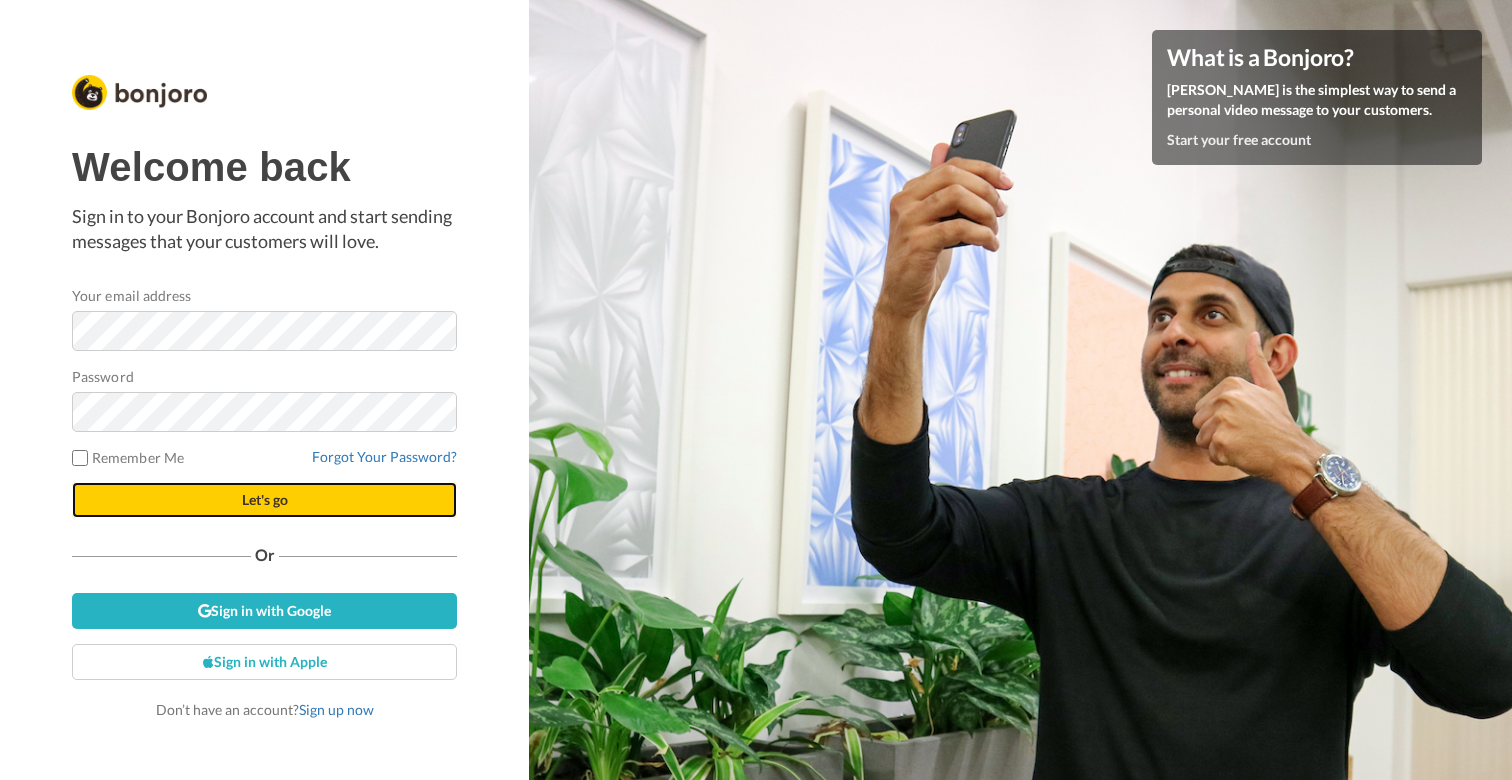 click on "Let's go" at bounding box center (264, 500) 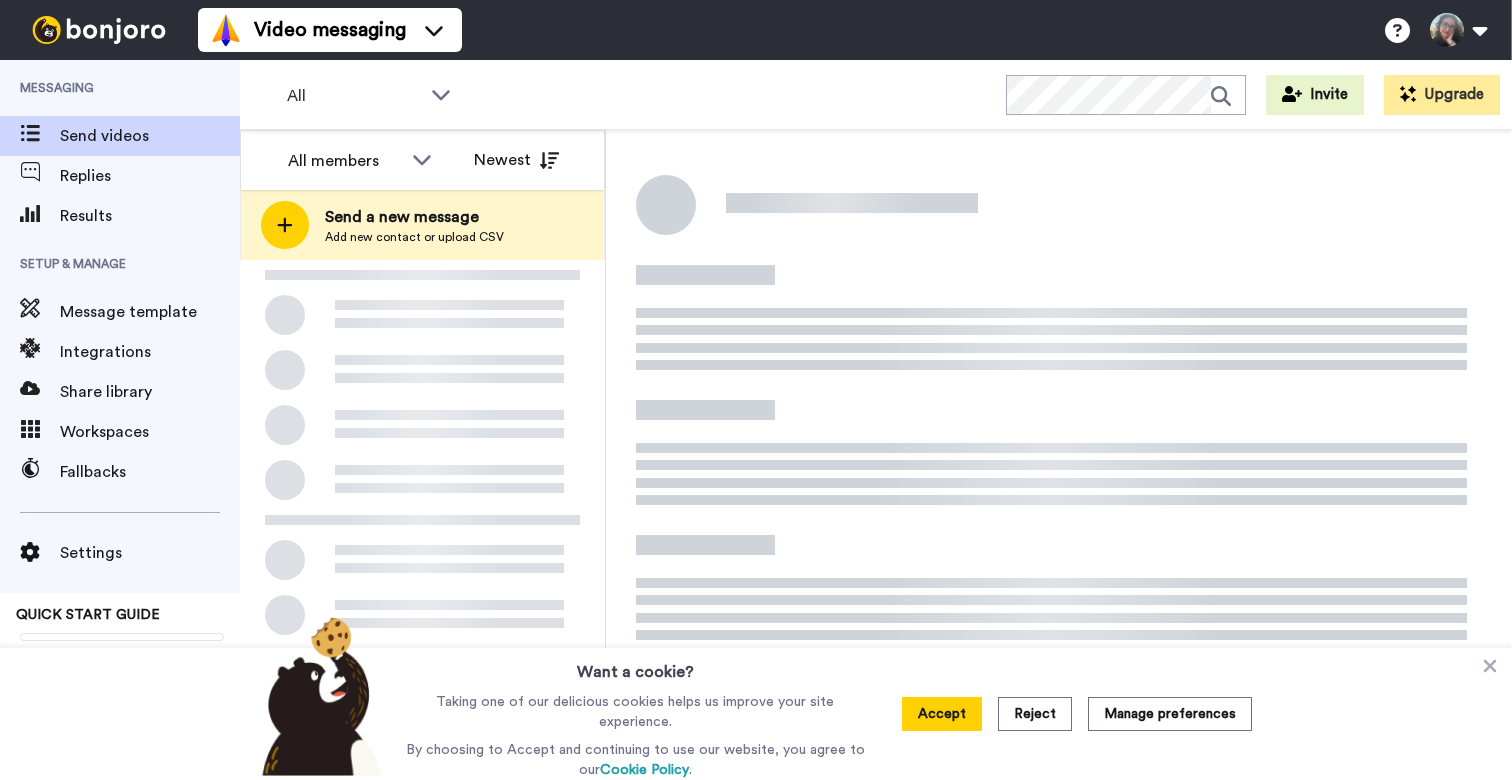 scroll, scrollTop: 0, scrollLeft: 0, axis: both 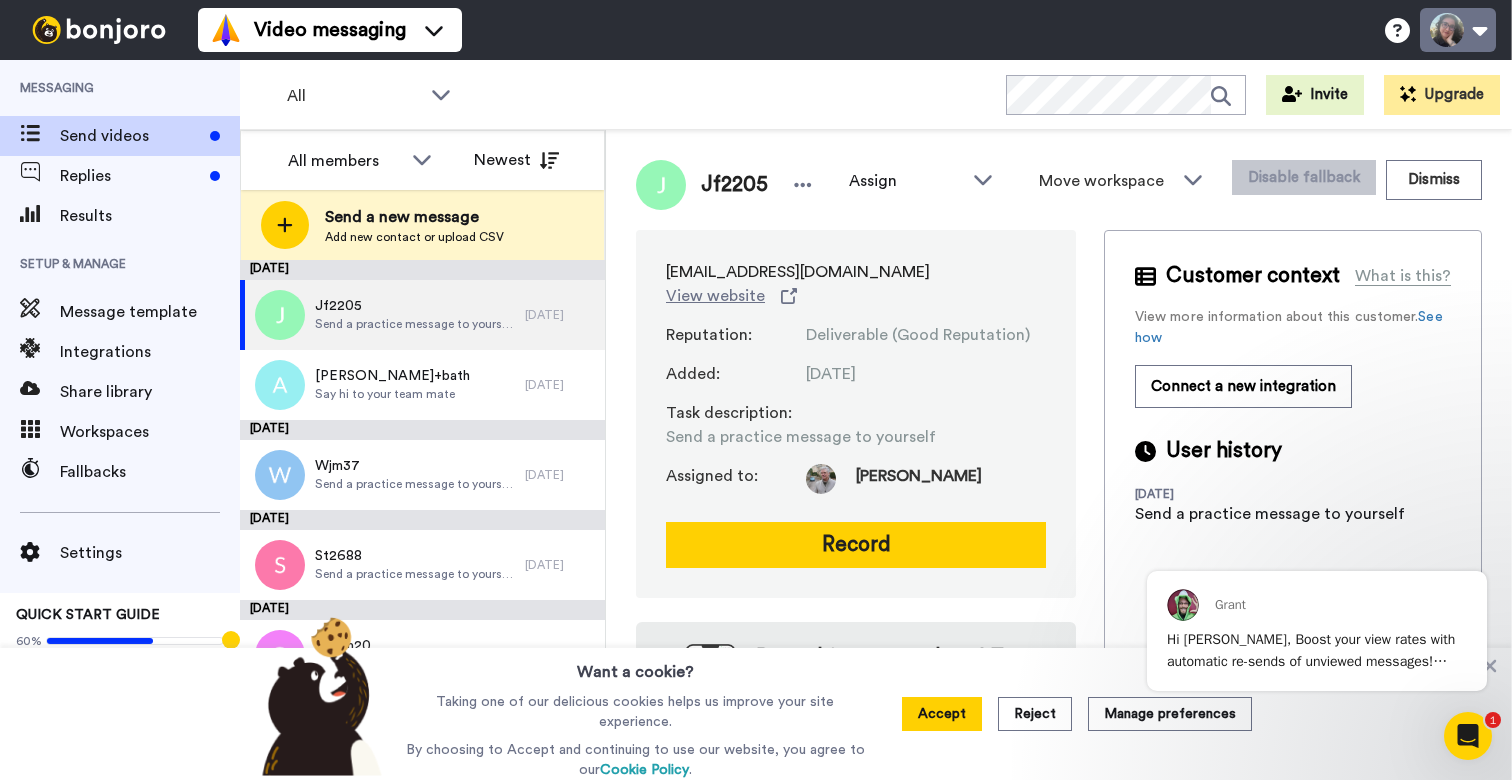 click at bounding box center [1458, 30] 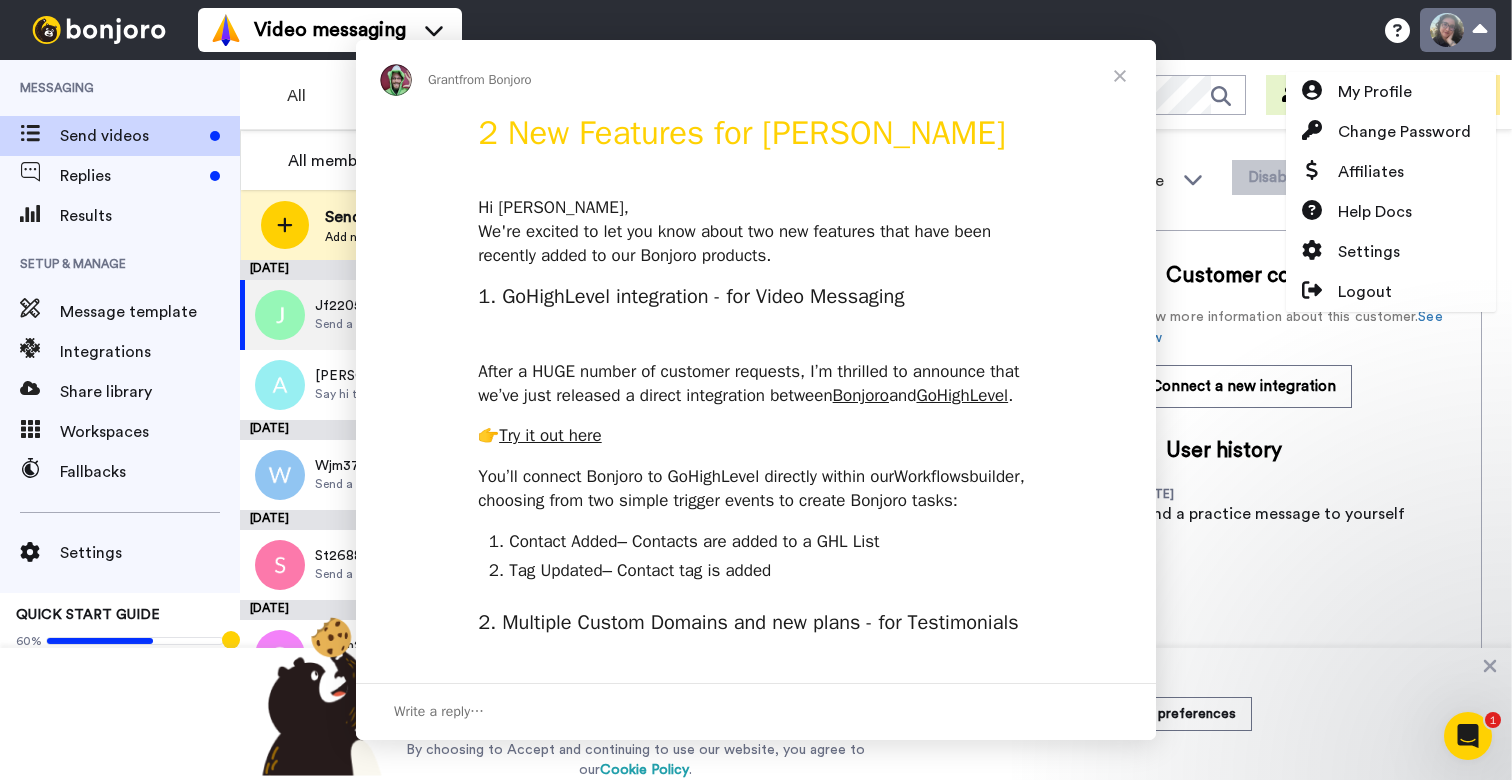 scroll, scrollTop: 0, scrollLeft: 0, axis: both 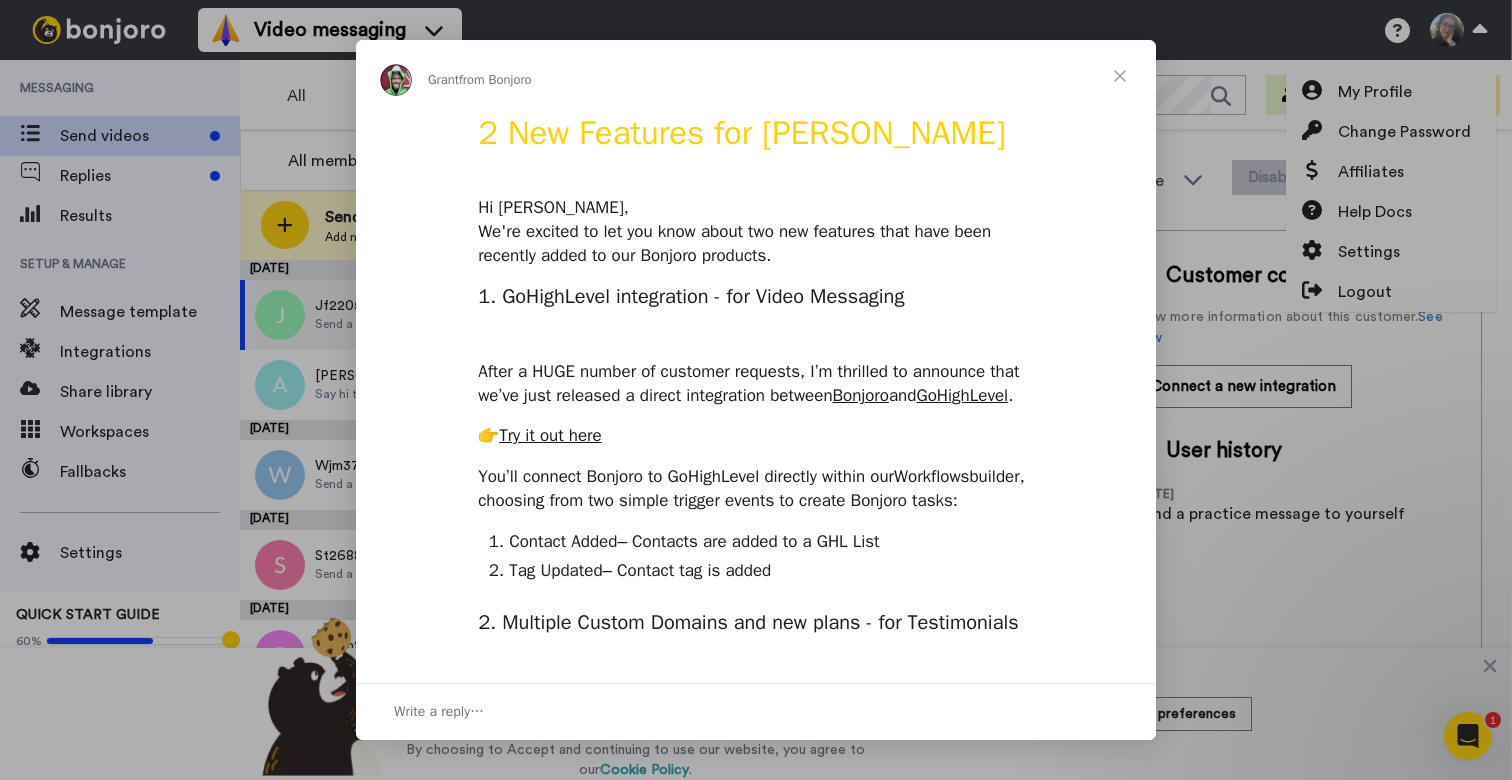 click at bounding box center [756, 390] 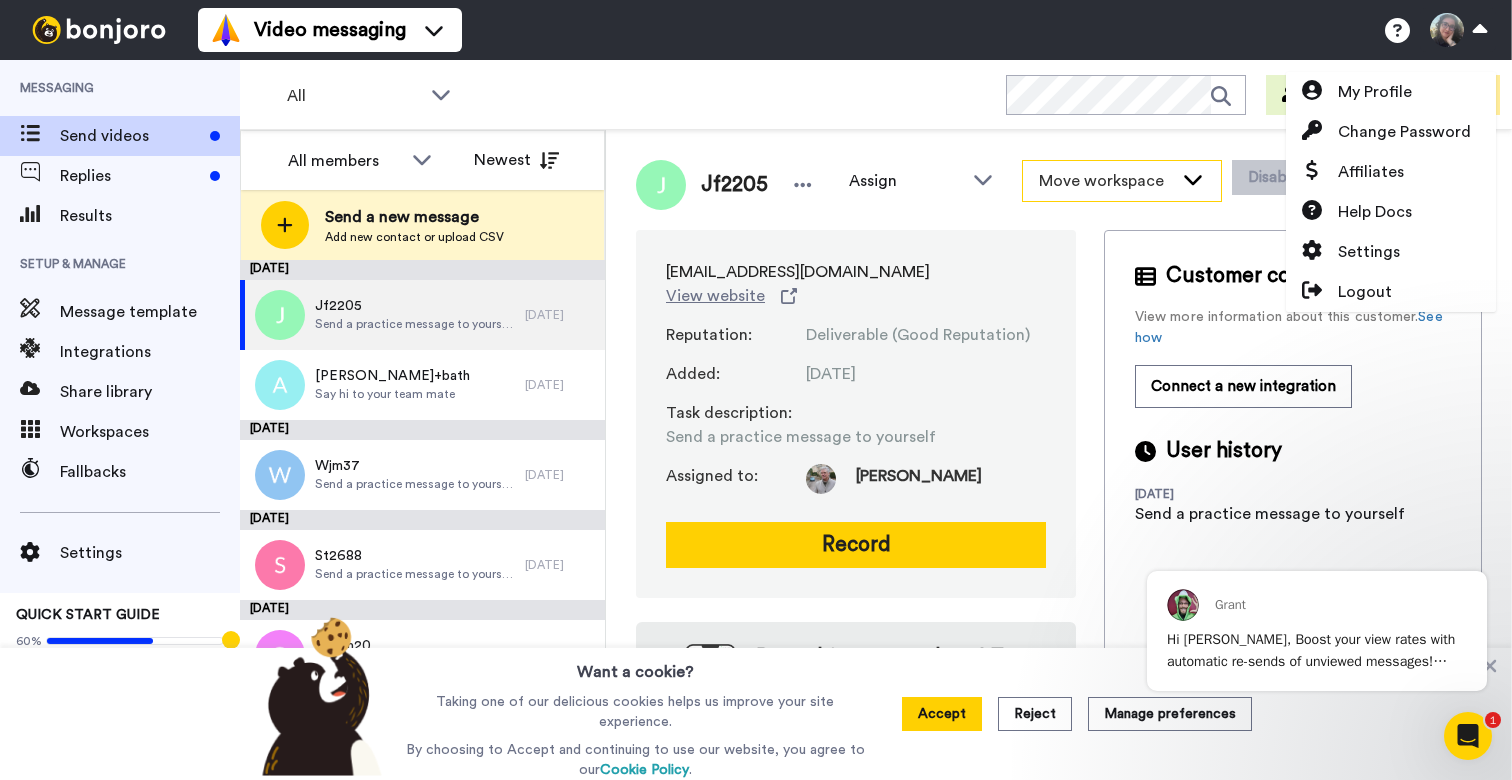 scroll, scrollTop: 0, scrollLeft: 0, axis: both 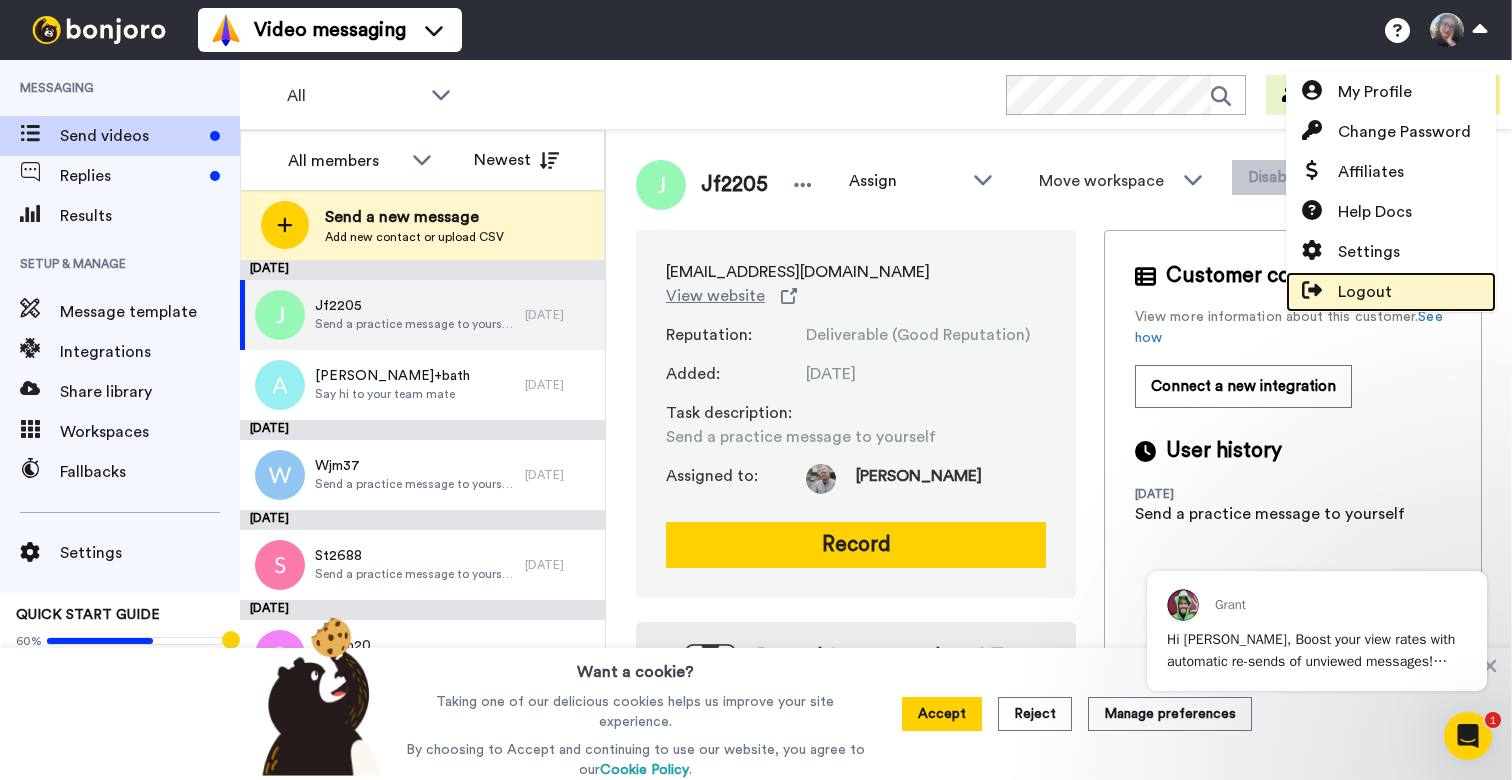 click on "Logout" at bounding box center (1365, 292) 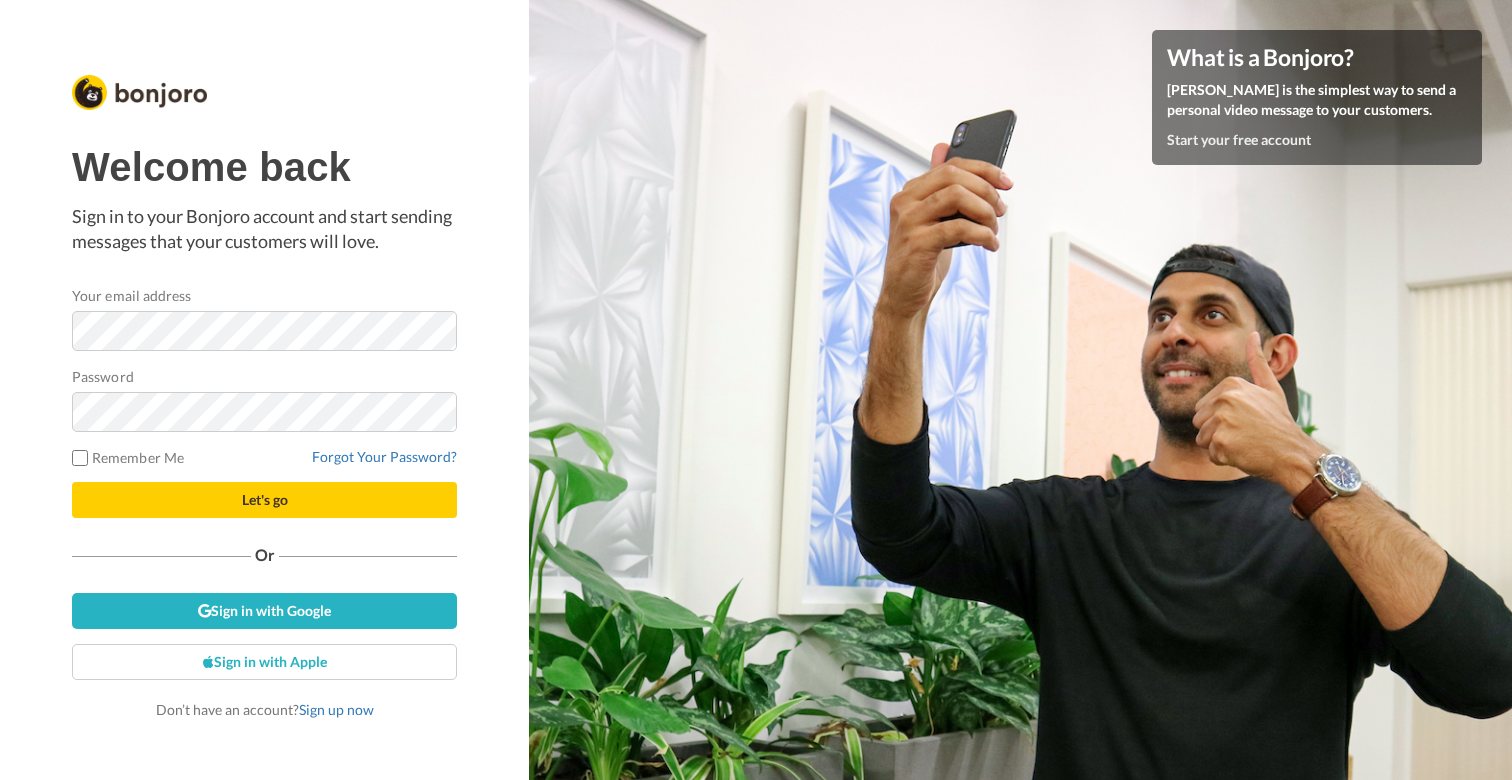 scroll, scrollTop: 0, scrollLeft: 0, axis: both 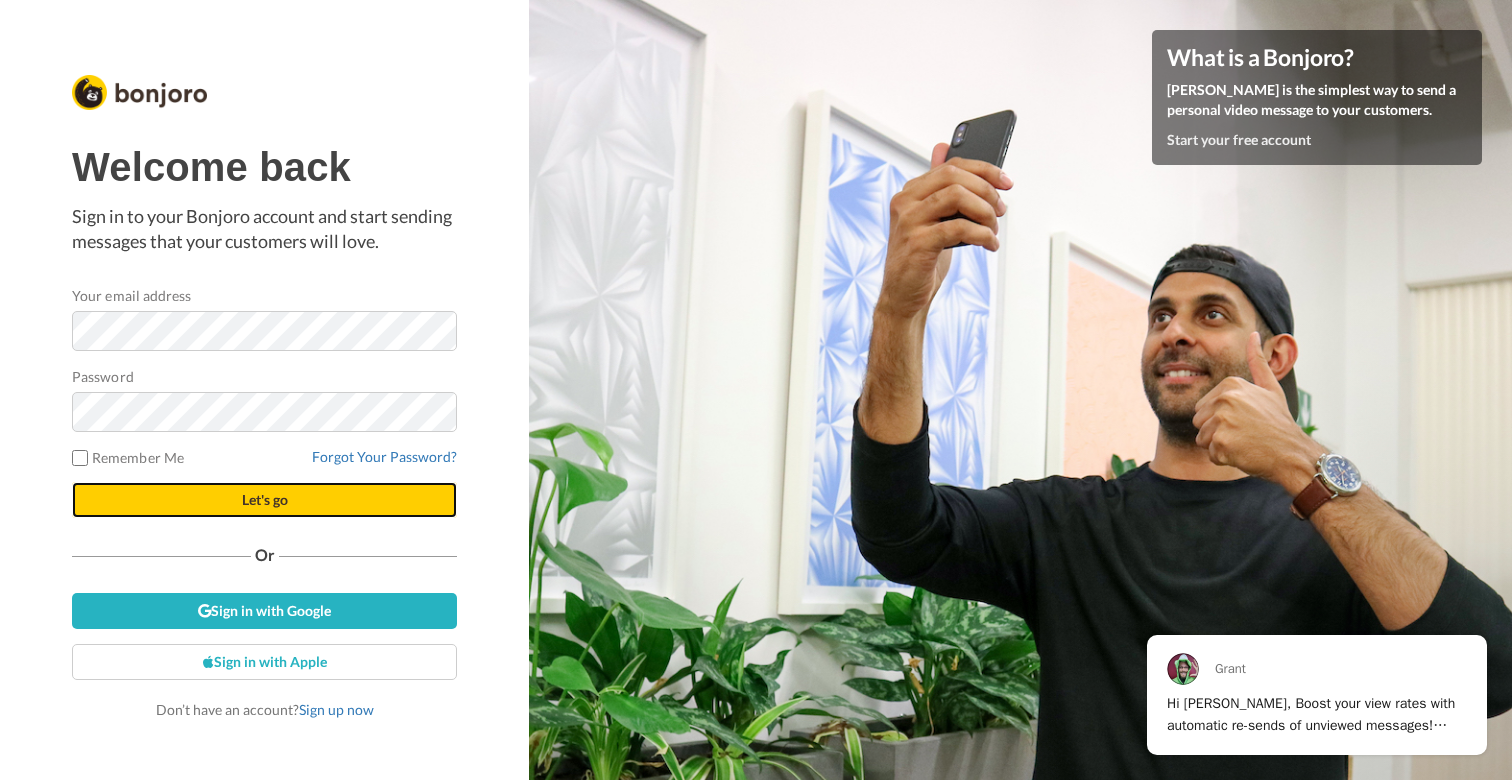 click on "Let's go" at bounding box center (264, 500) 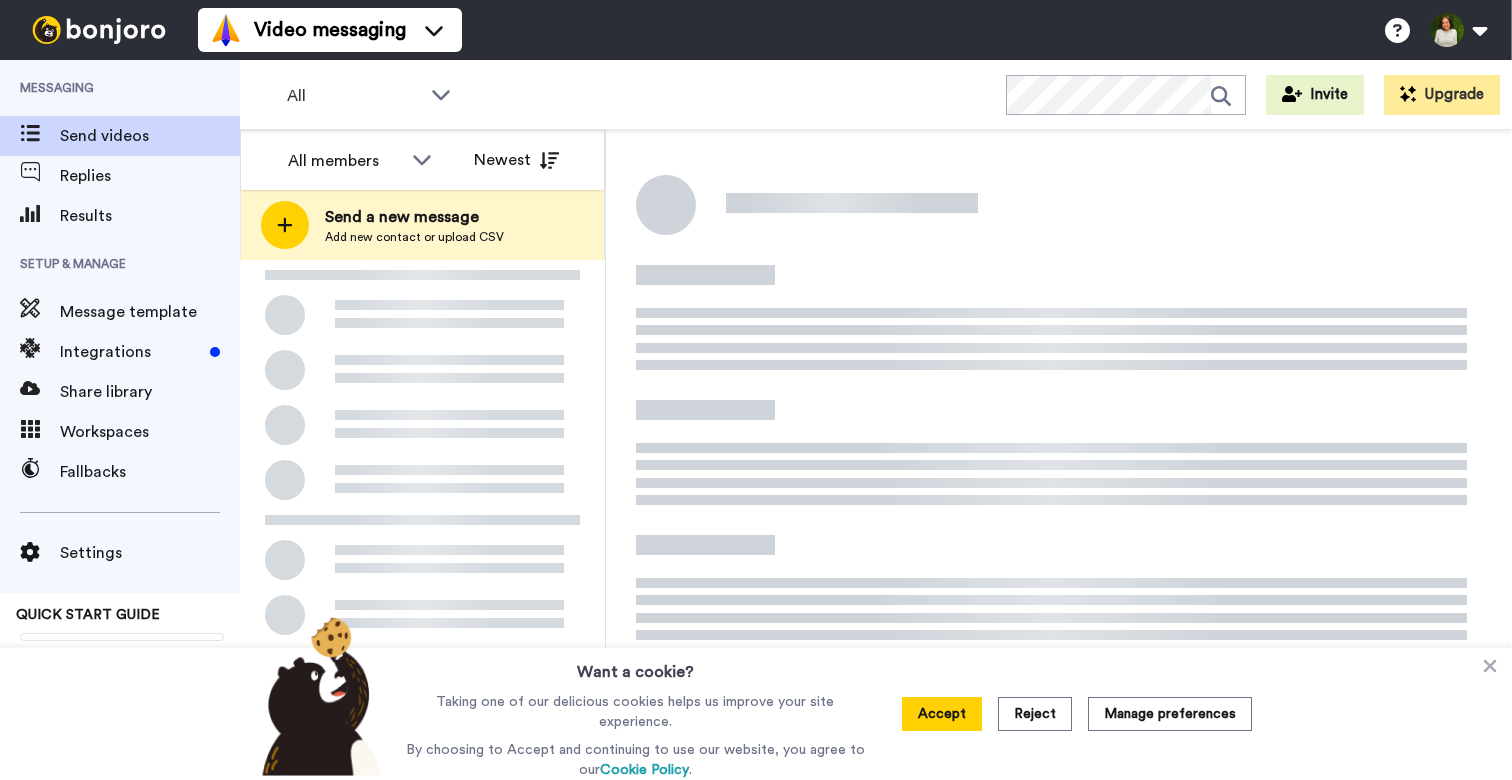 scroll, scrollTop: 0, scrollLeft: 0, axis: both 